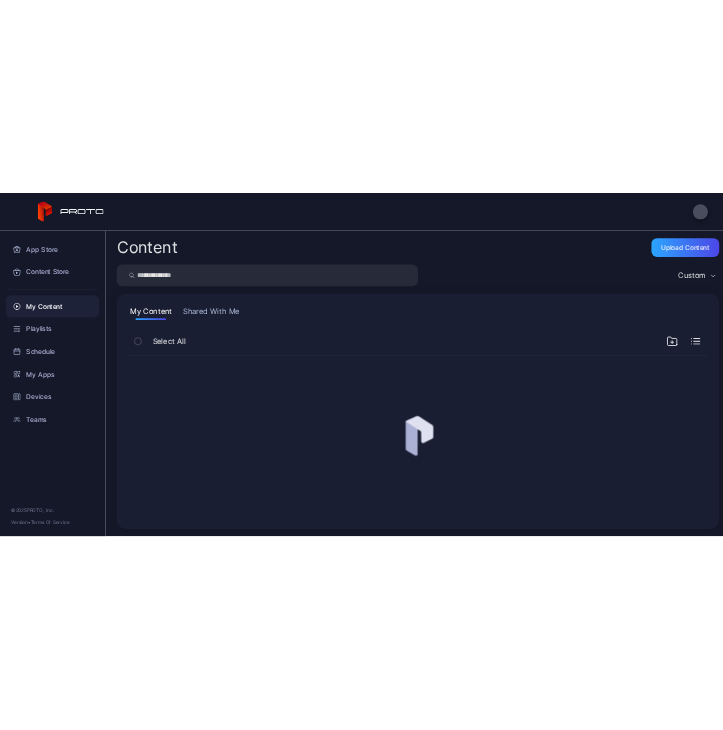 scroll, scrollTop: 0, scrollLeft: 0, axis: both 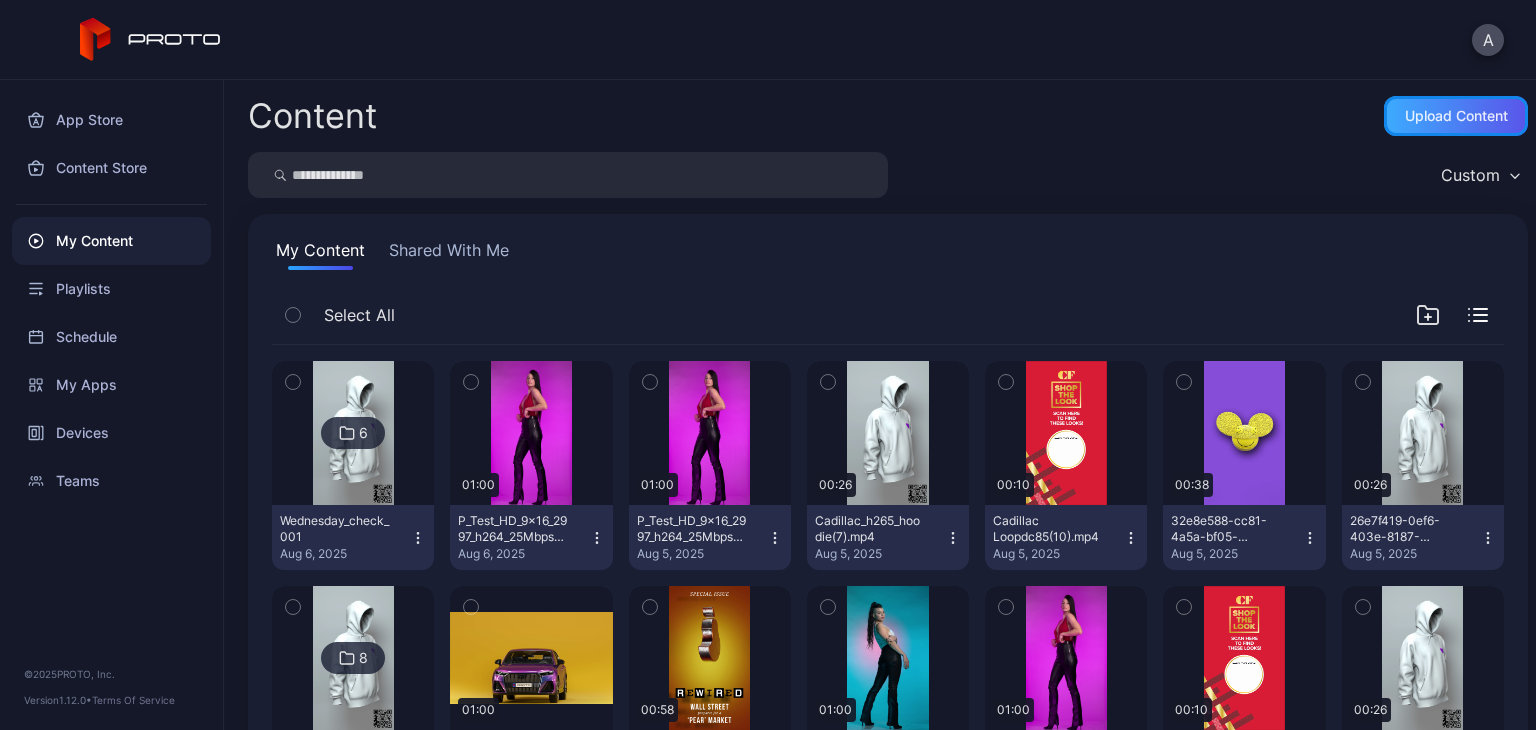 click on "Upload Content" at bounding box center (1456, 116) 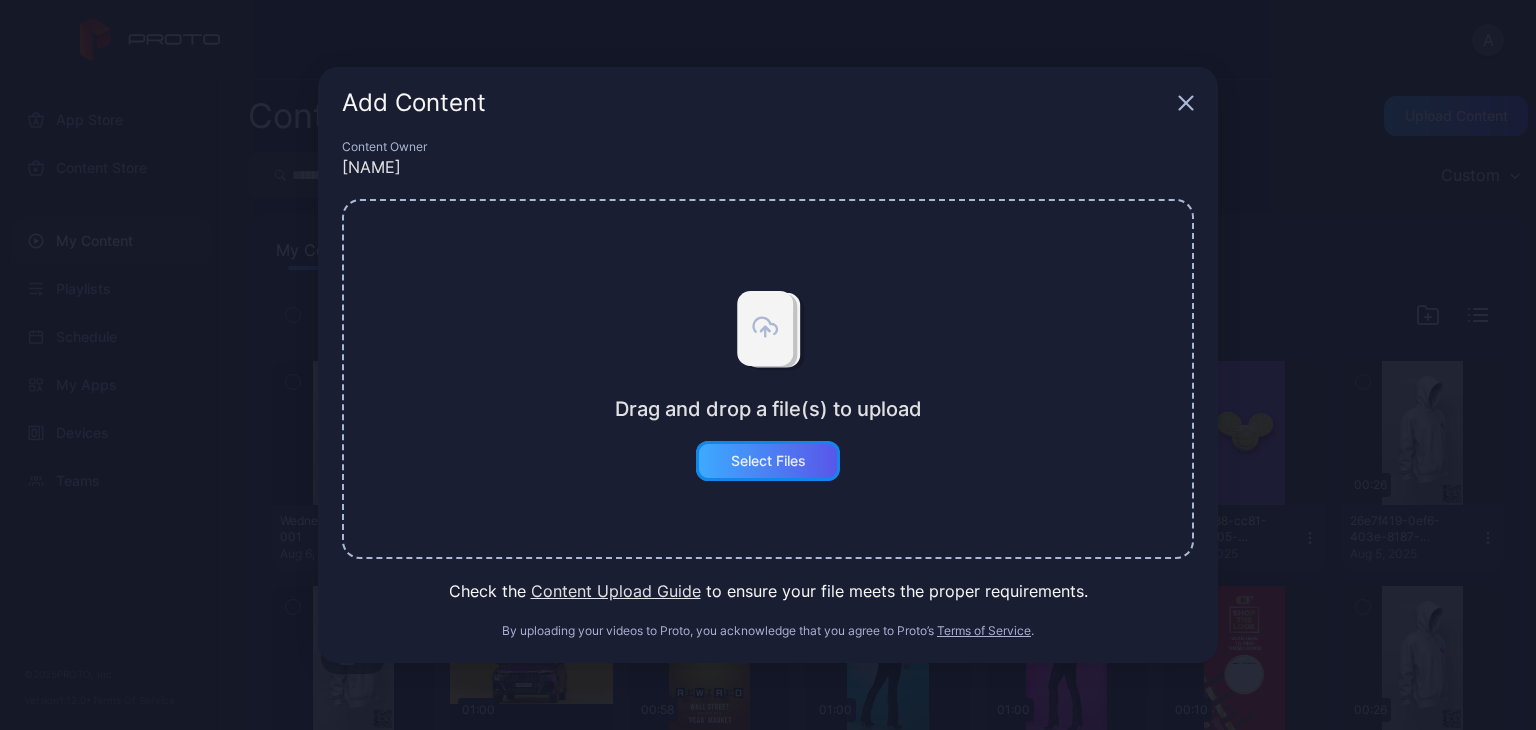 click on "Select Files" at bounding box center [768, 461] 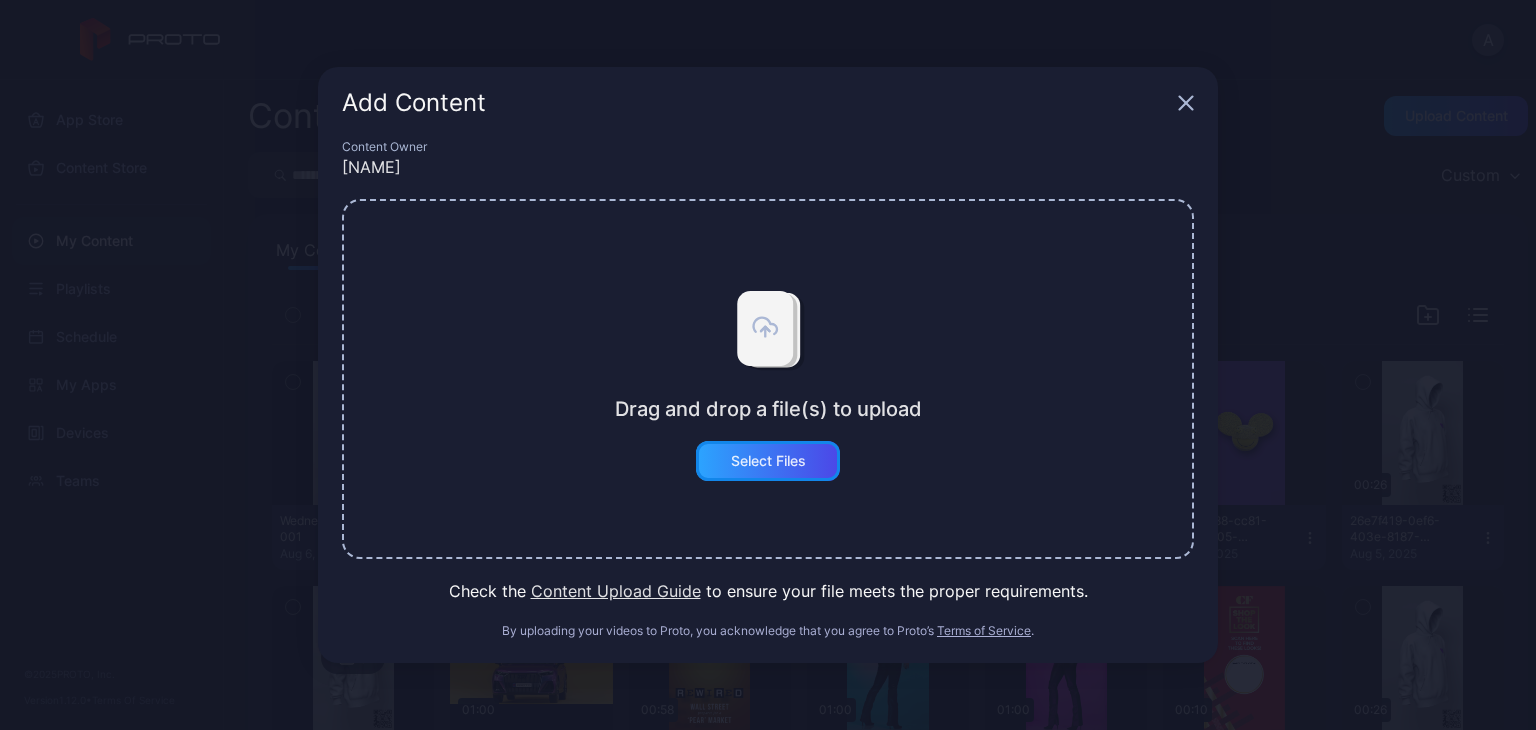 type 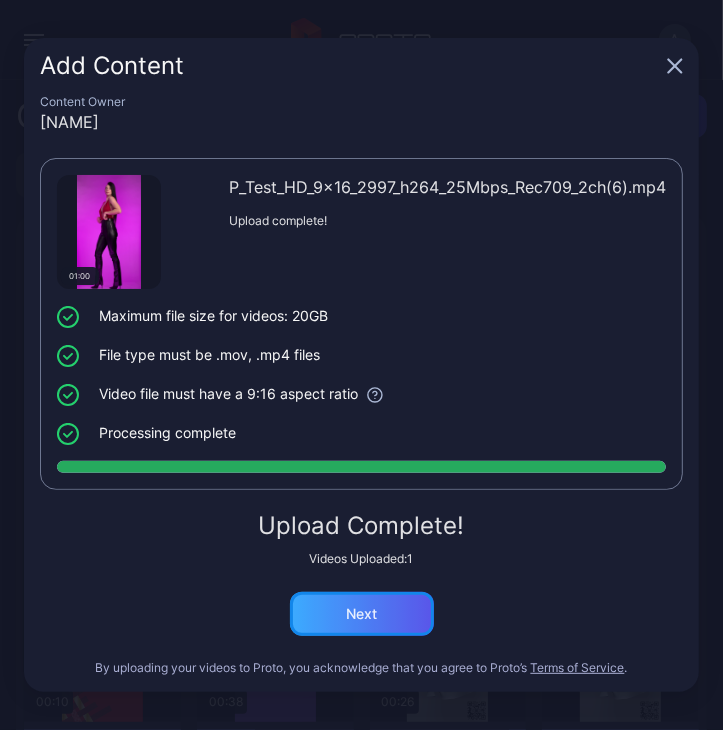 click on "Next" at bounding box center [362, 614] 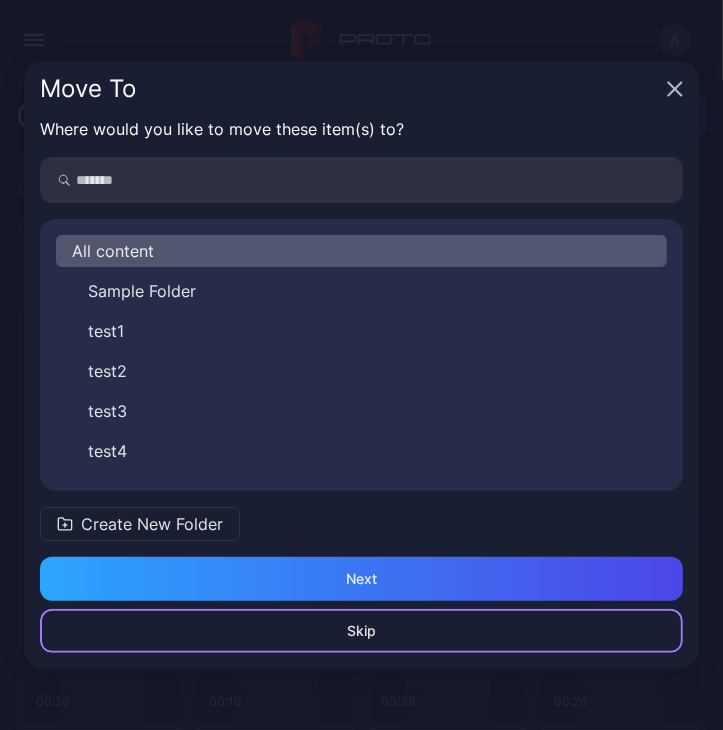 click on "Skip" at bounding box center (361, 631) 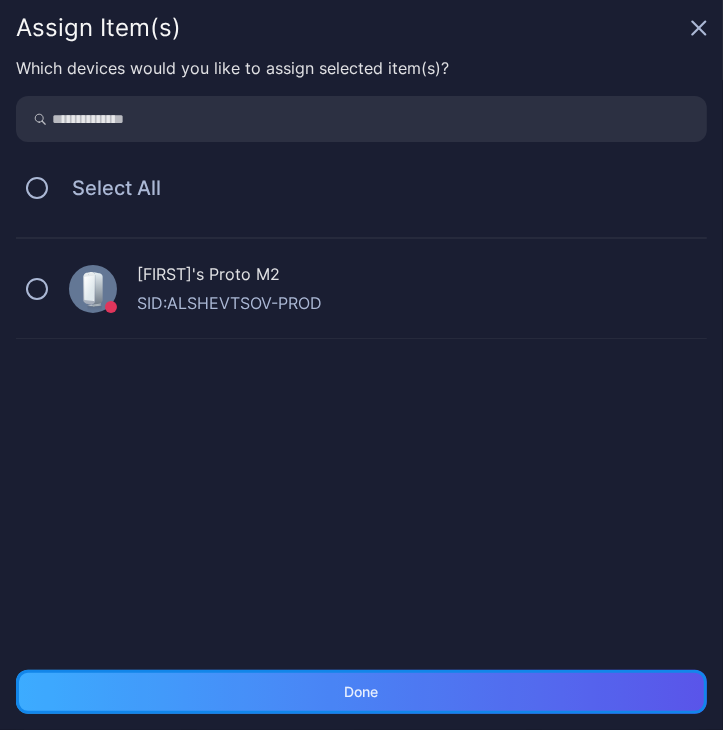 click on "Done" at bounding box center [361, 692] 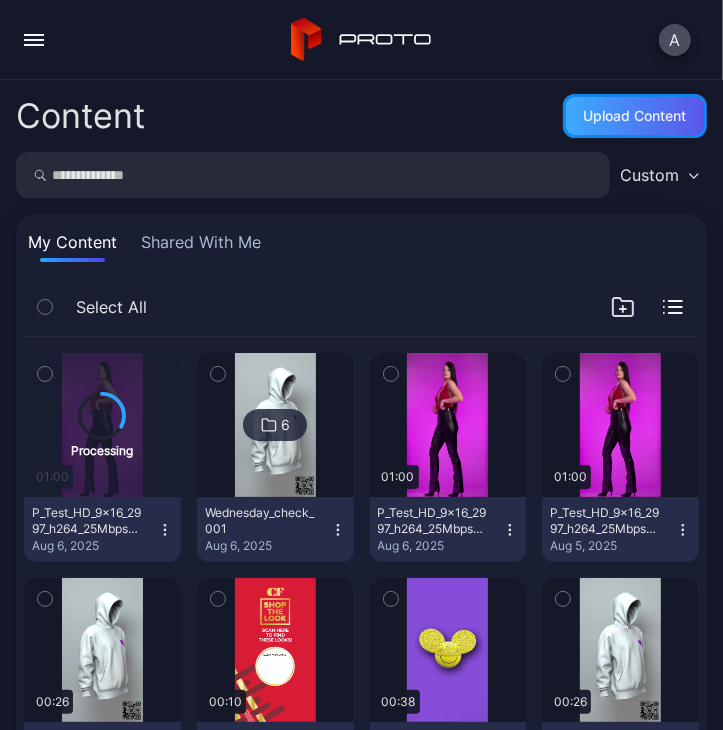 click on "Upload Content" at bounding box center (635, 116) 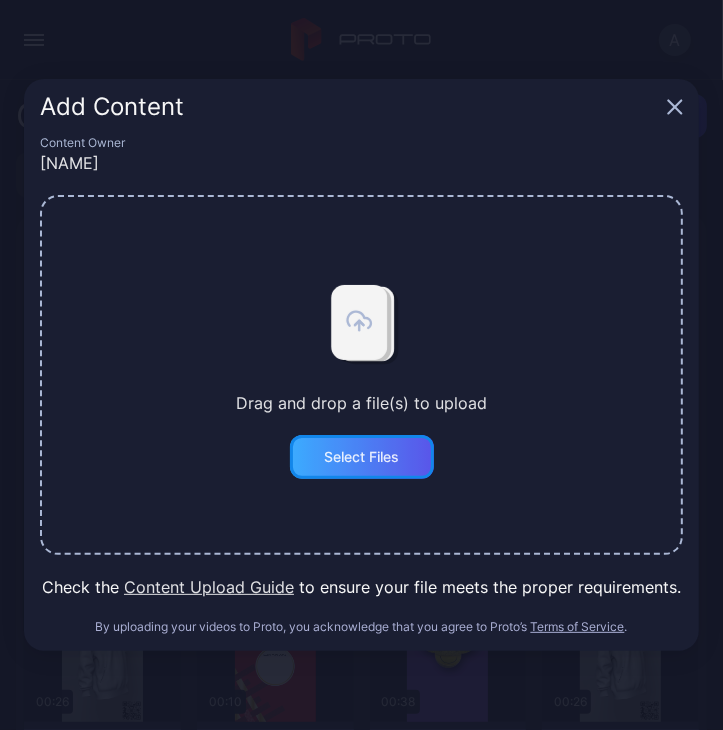 click on "Select Files" at bounding box center [361, 457] 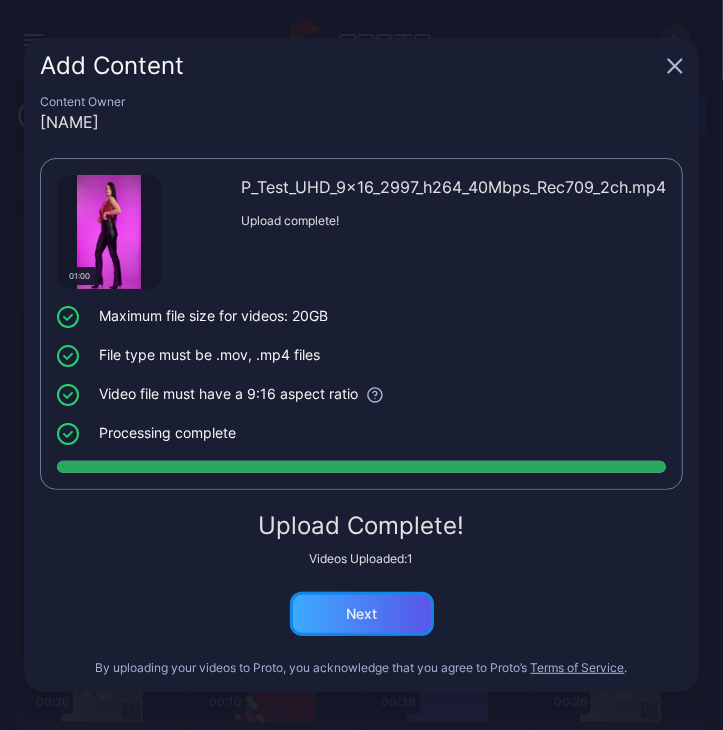 click on "Next" at bounding box center (362, 614) 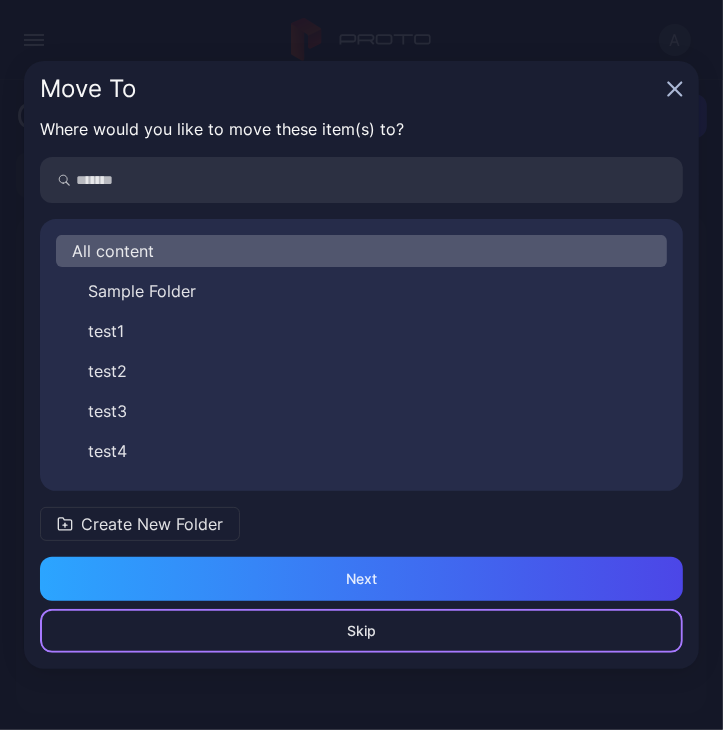 click on "Skip" at bounding box center [361, 631] 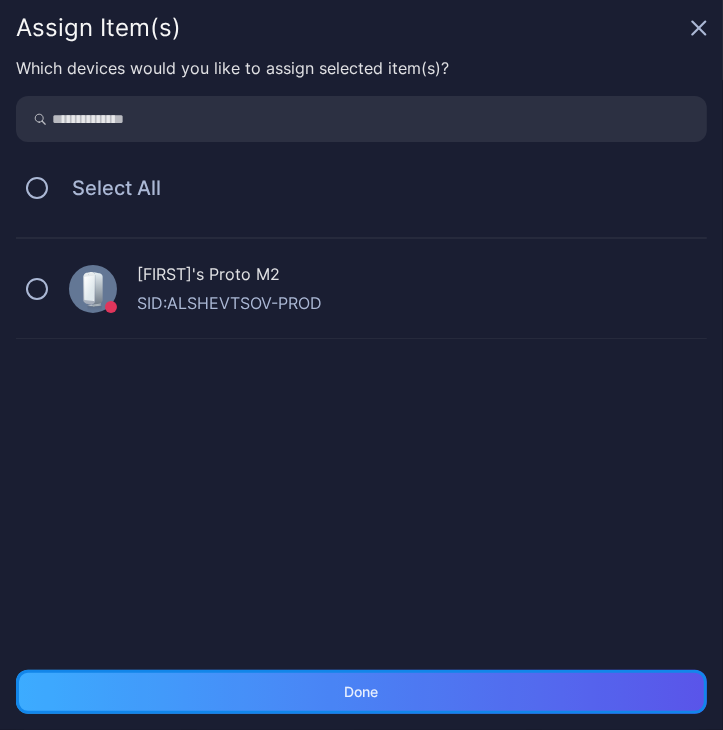 click on "Done" at bounding box center (361, 692) 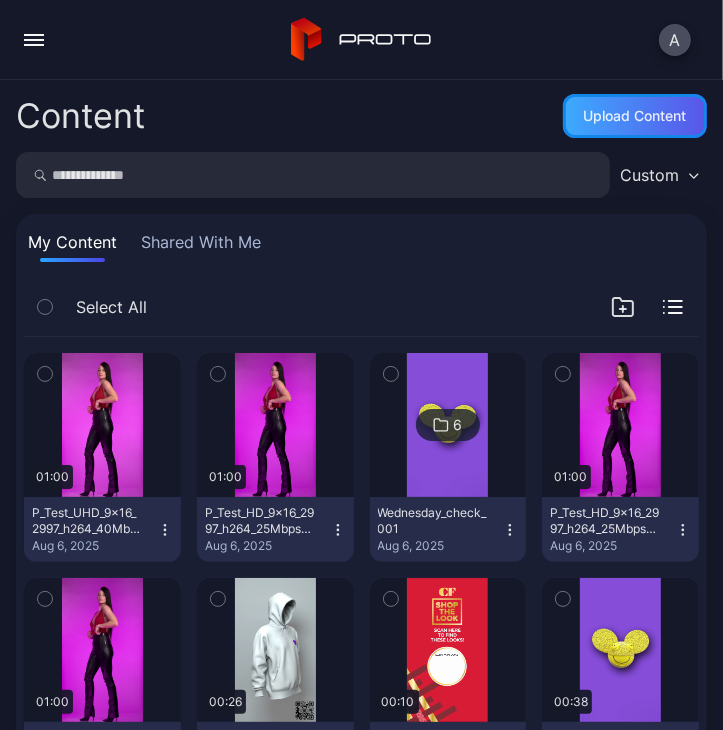 click on "Upload Content" at bounding box center (635, 116) 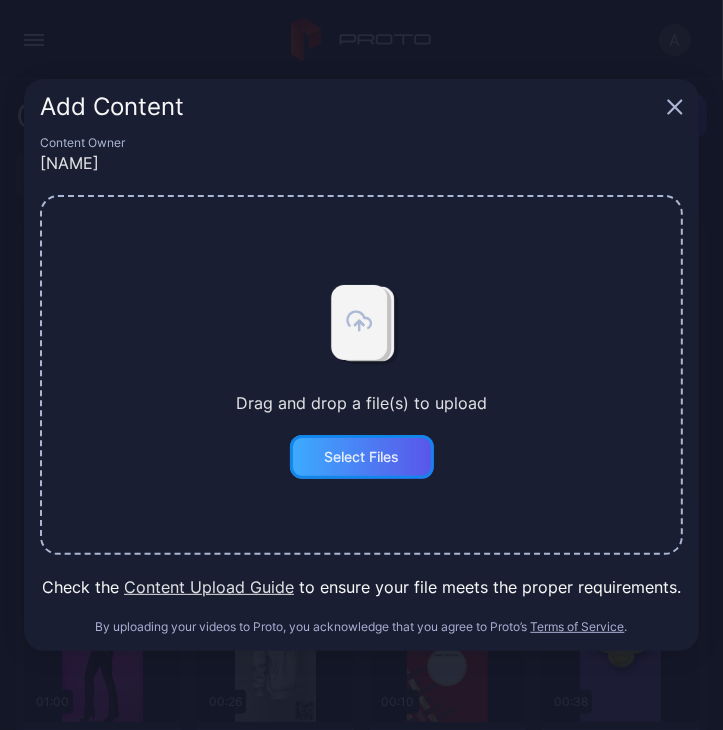 click on "Select Files" at bounding box center [362, 457] 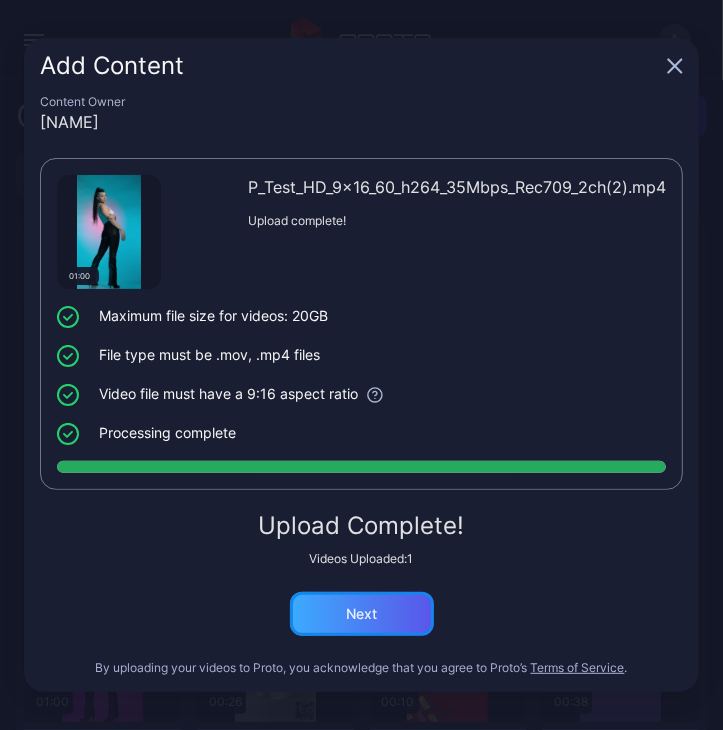 click on "Next" at bounding box center (362, 614) 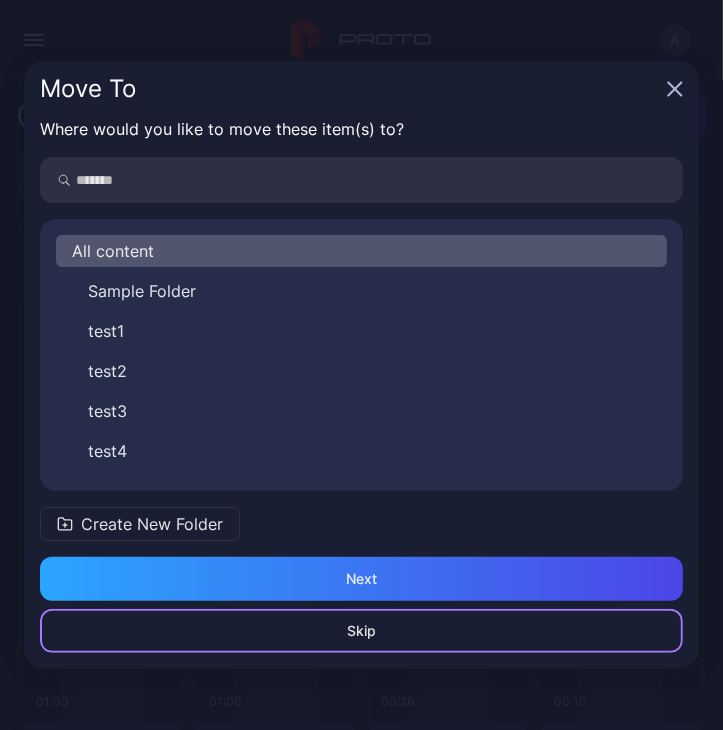 click on "Skip" at bounding box center [361, 631] 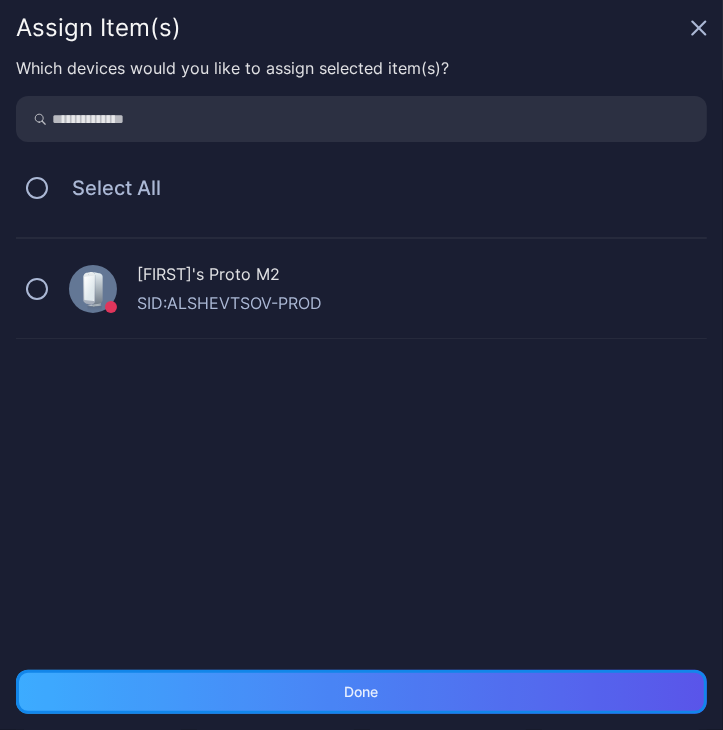 click on "Done" at bounding box center [361, 692] 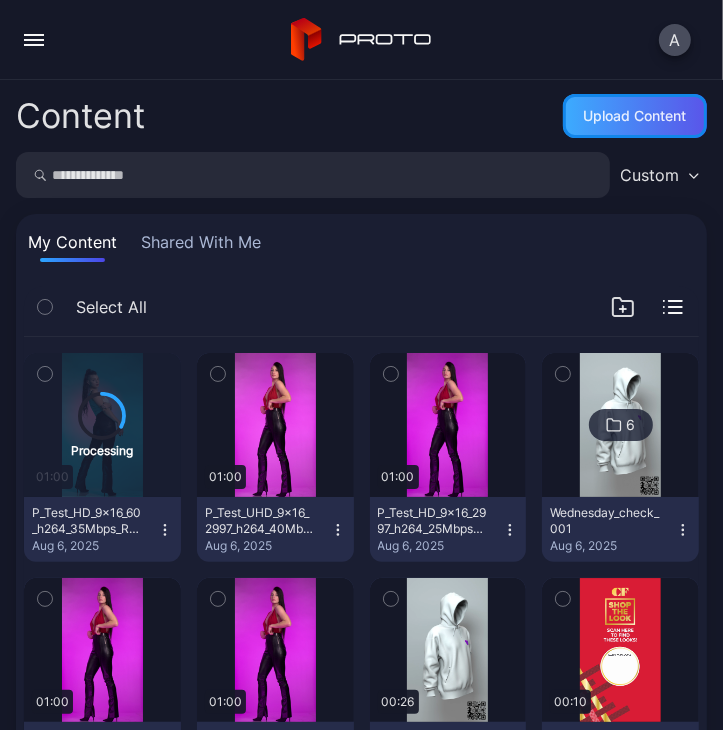 click on "Upload Content" at bounding box center [635, 116] 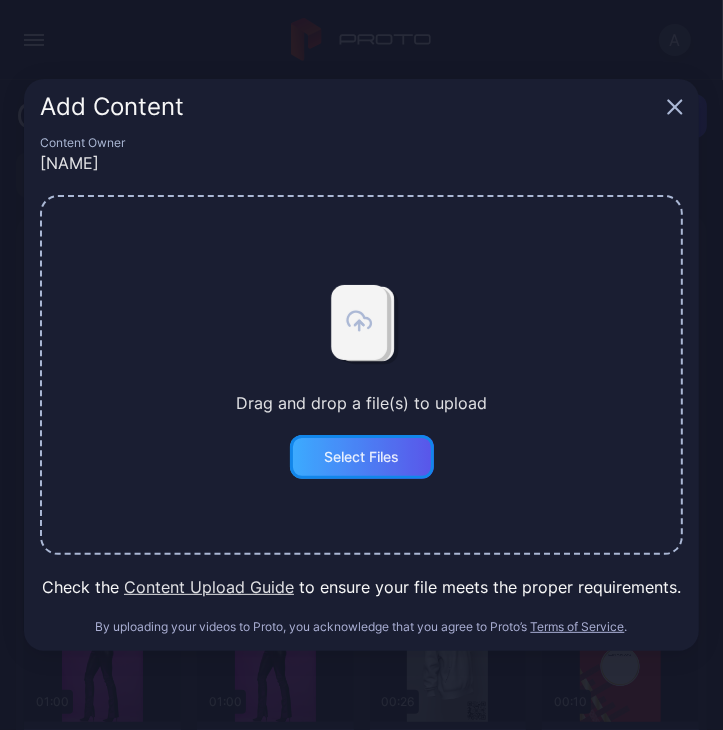 click on "Select Files" at bounding box center (362, 457) 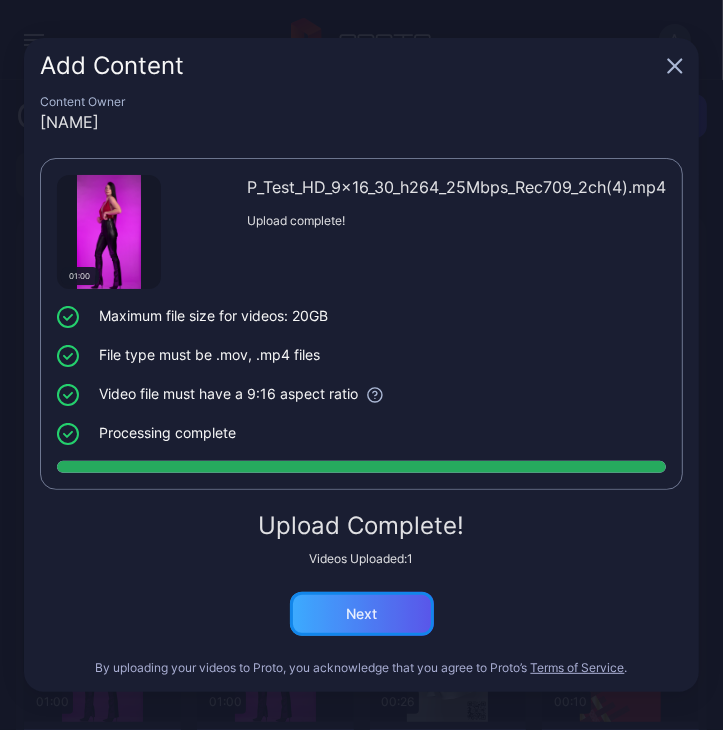 click on "Next" at bounding box center [361, 614] 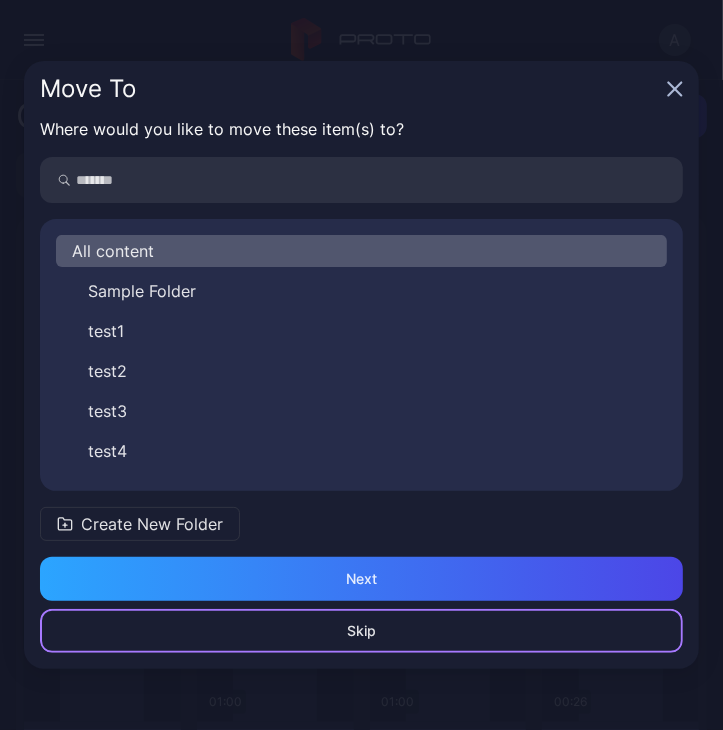 click on "Skip" at bounding box center [361, 631] 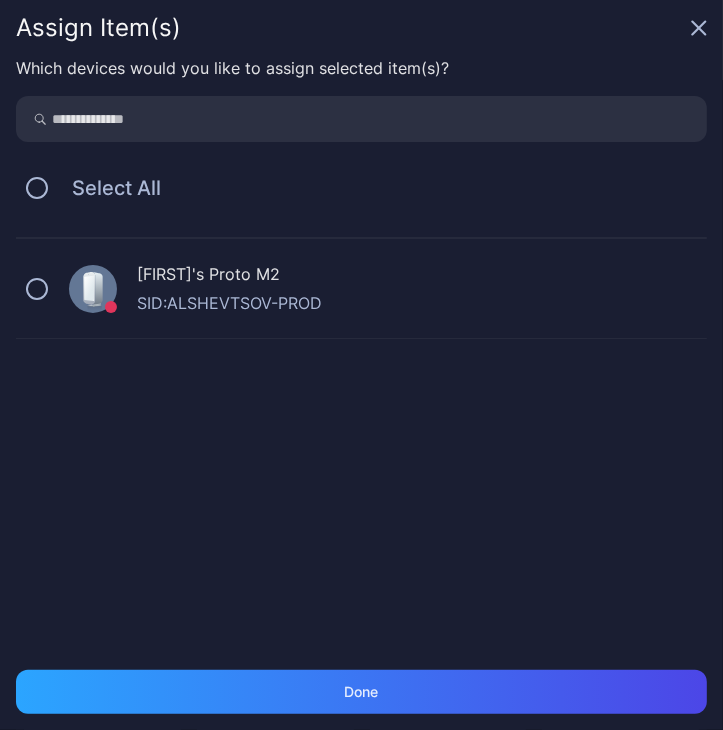 click 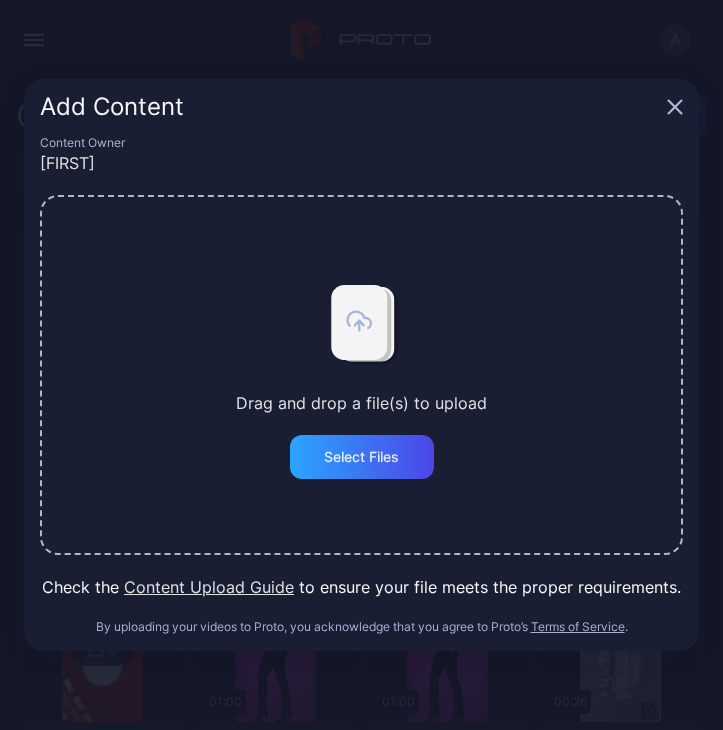 scroll, scrollTop: 0, scrollLeft: 0, axis: both 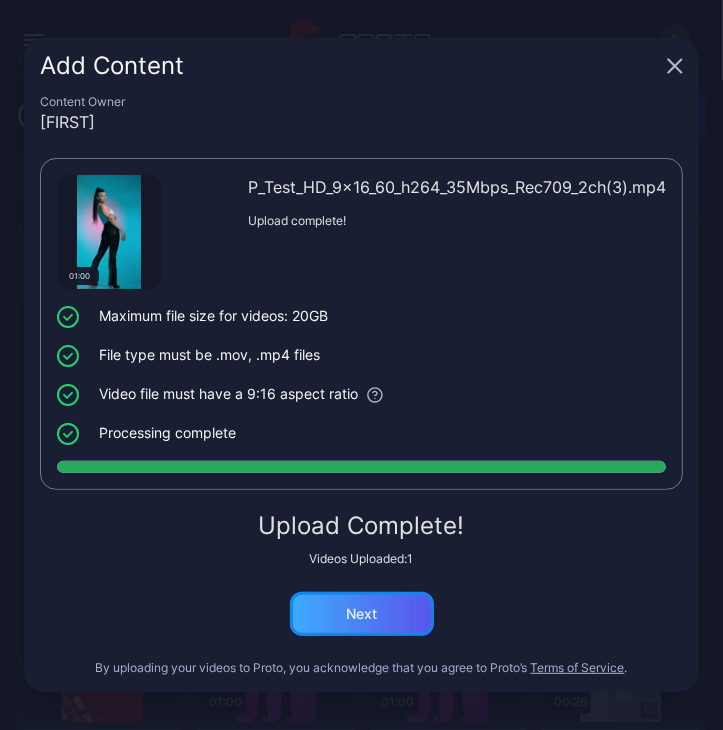 click on "Next" at bounding box center [362, 614] 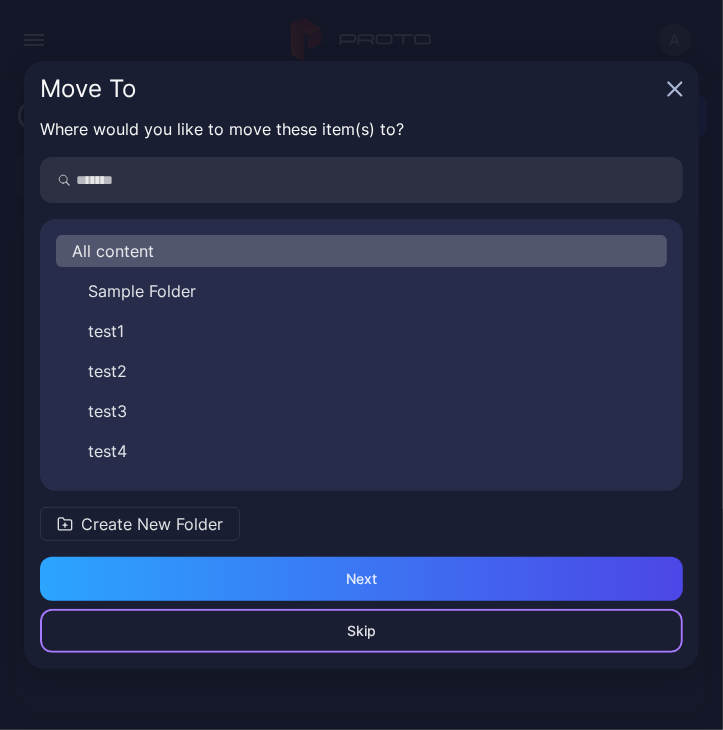 click on "Skip" at bounding box center [361, 631] 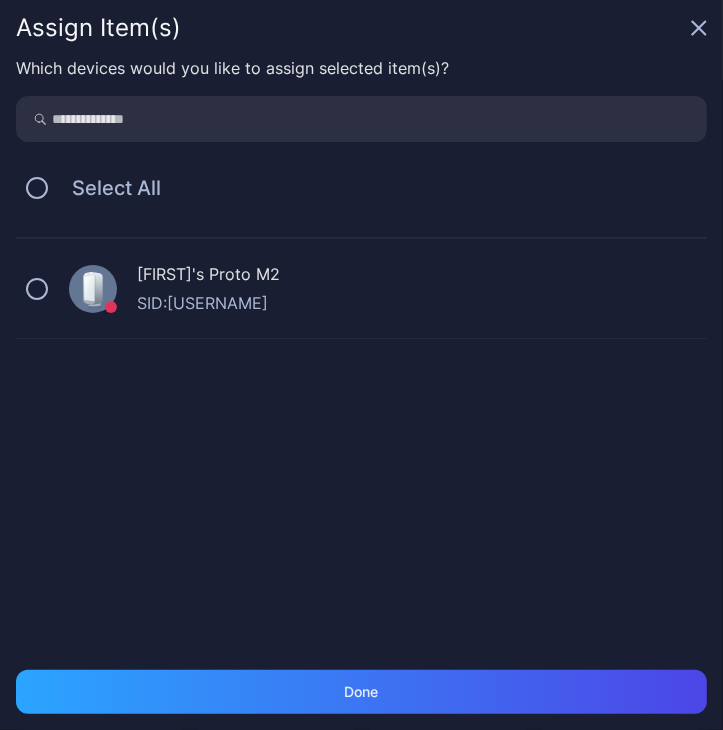 click on "Which devices would you like to assign selected item(s)? Select All [FIRST]'s Proto M2 SID: [USERNAME] Offline Aug 06, 2025 at 5:20 PM" at bounding box center [361, 363] 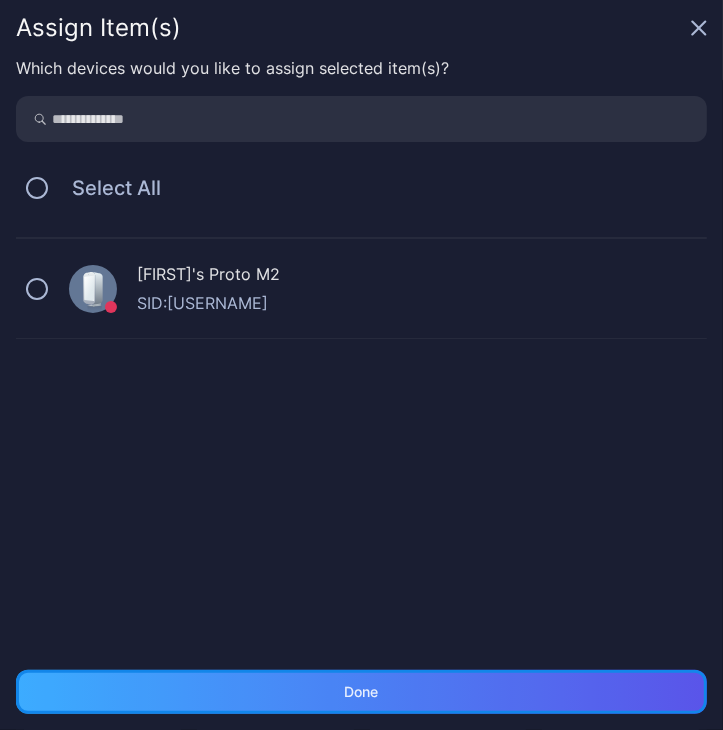 click on "Done" at bounding box center [361, 692] 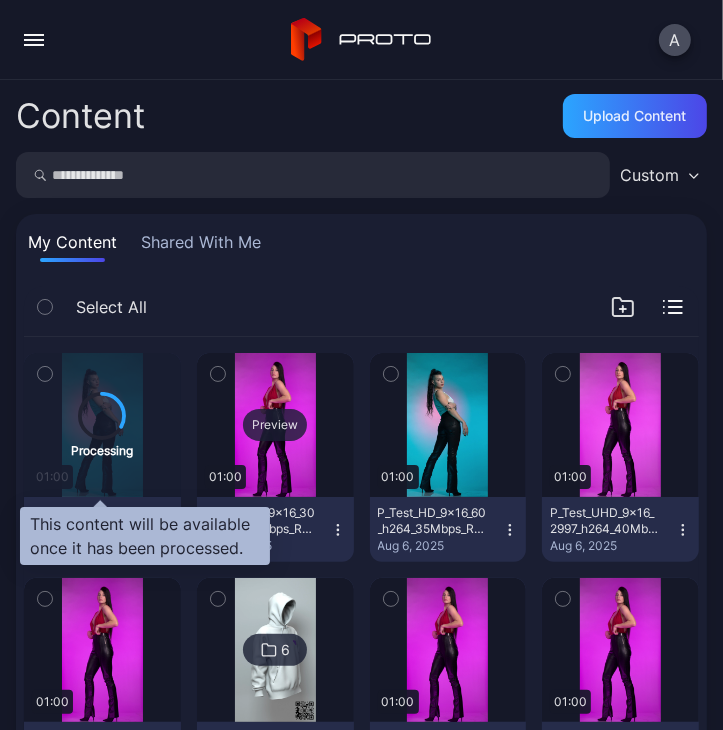 click on "Preview" at bounding box center [275, 425] 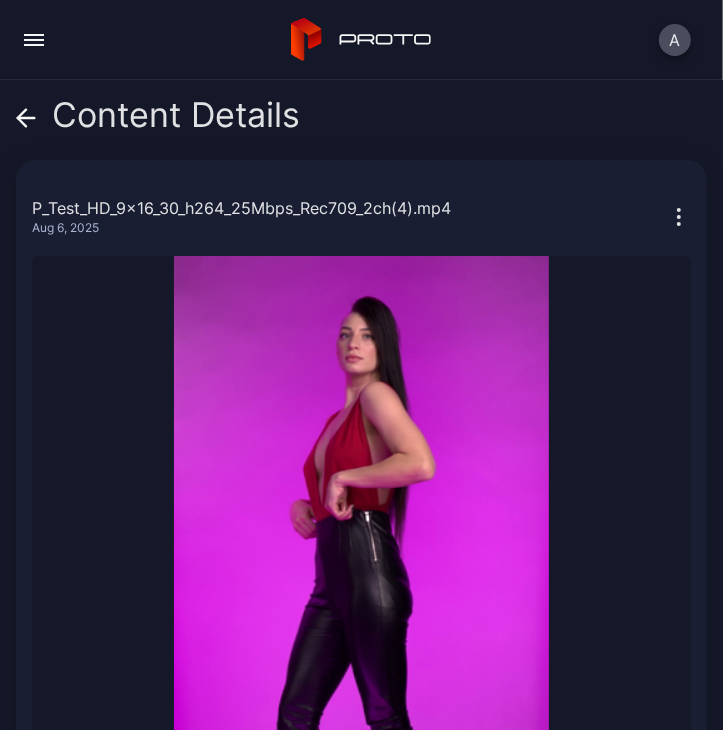 click 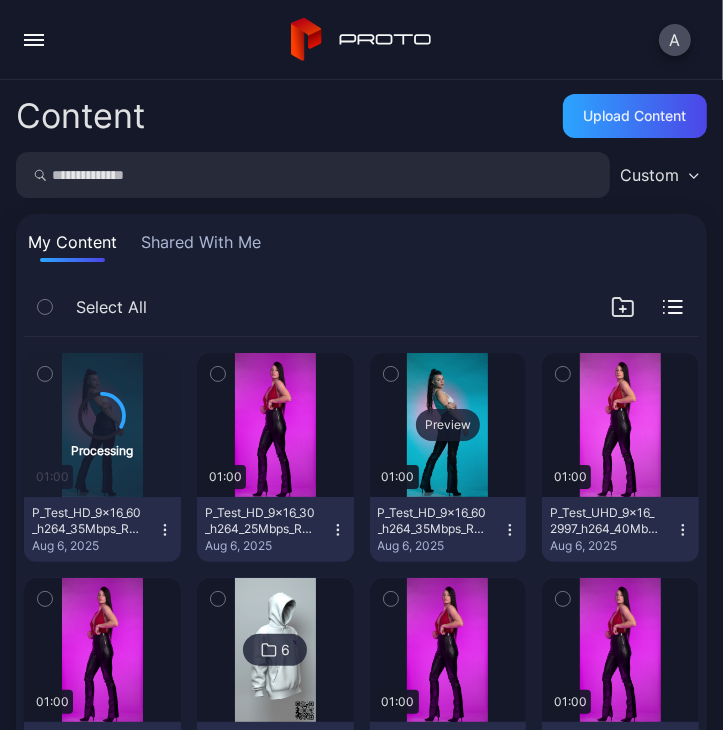 click on "Preview" at bounding box center (448, 425) 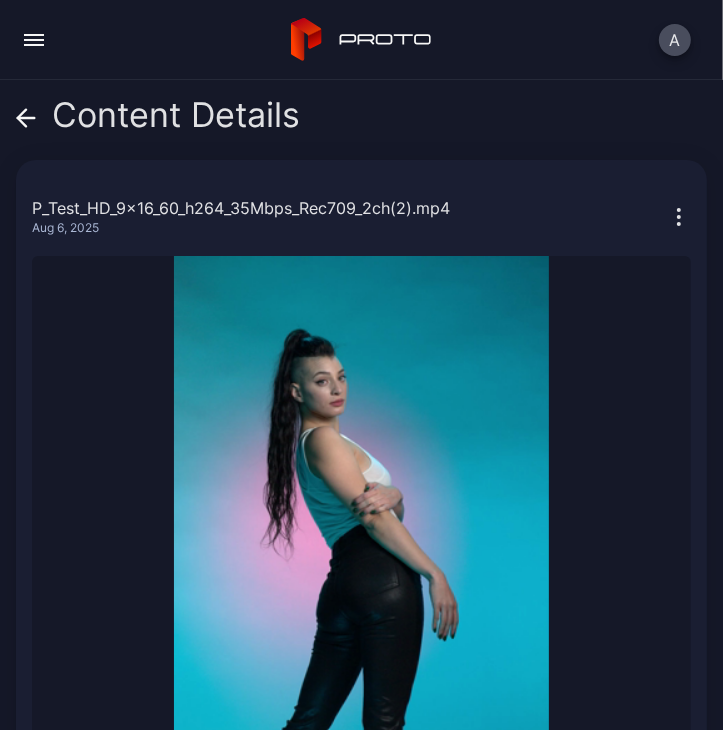 click 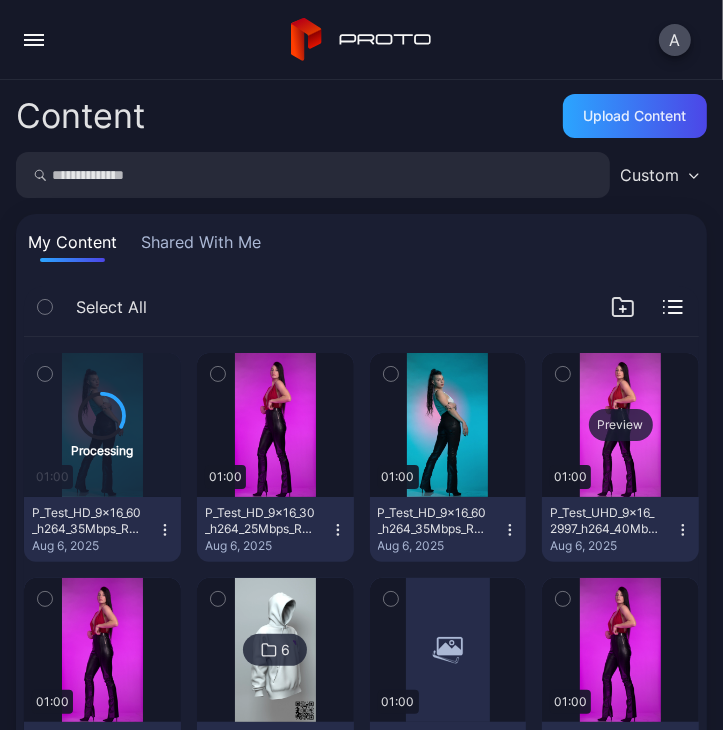 click on "Preview" at bounding box center [620, 425] 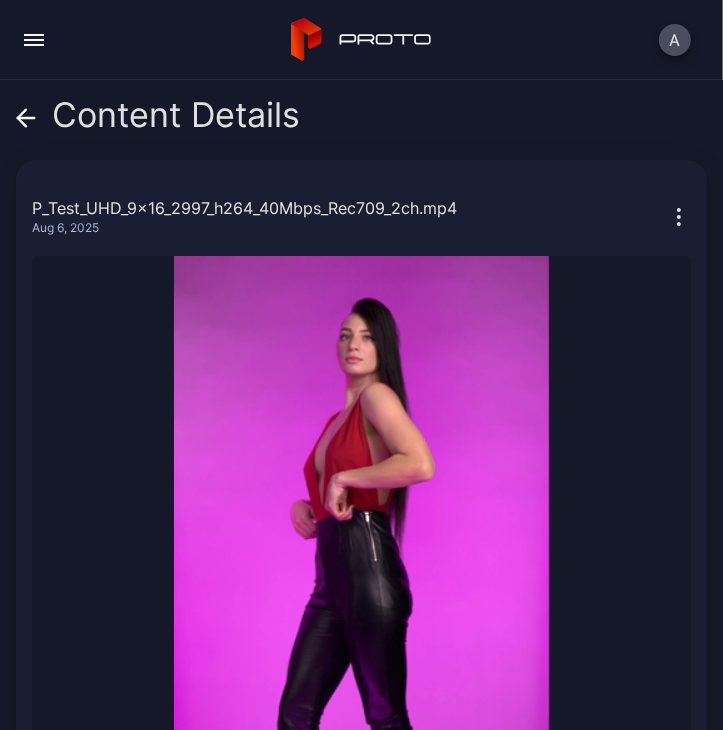 click 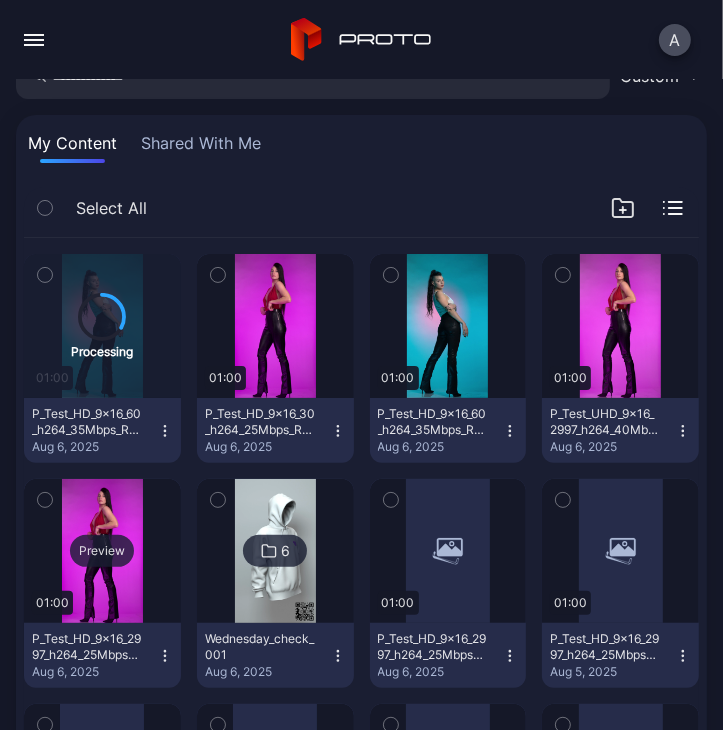 scroll, scrollTop: 100, scrollLeft: 0, axis: vertical 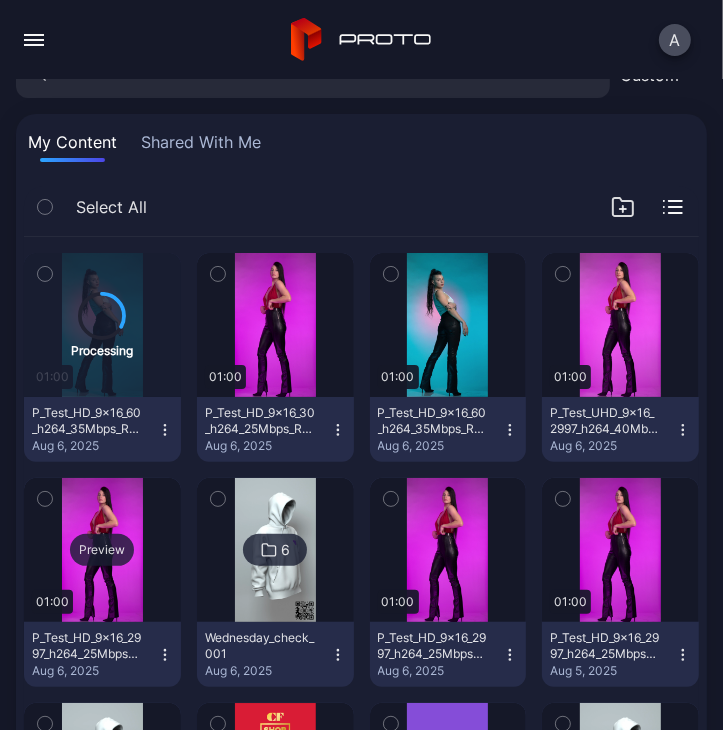 click on "Preview" at bounding box center [102, 550] 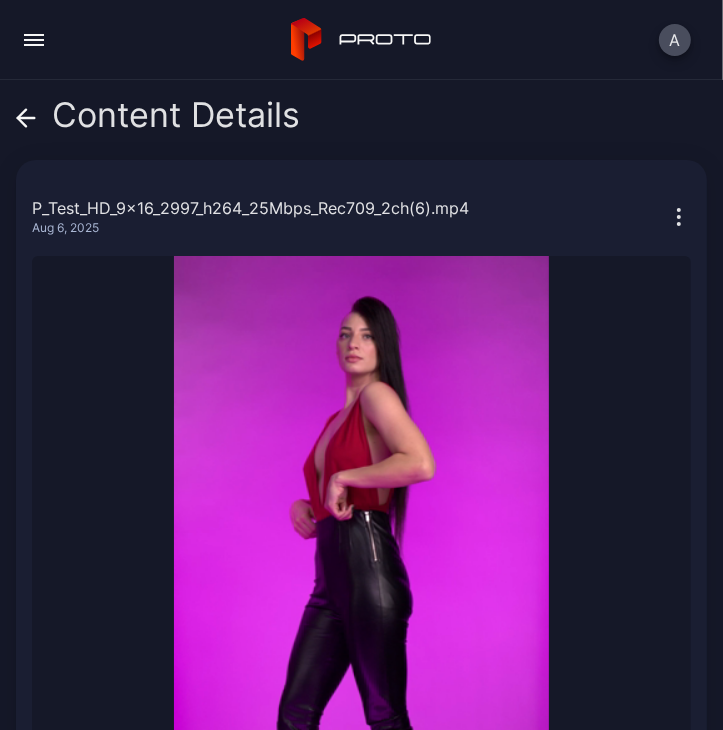 click 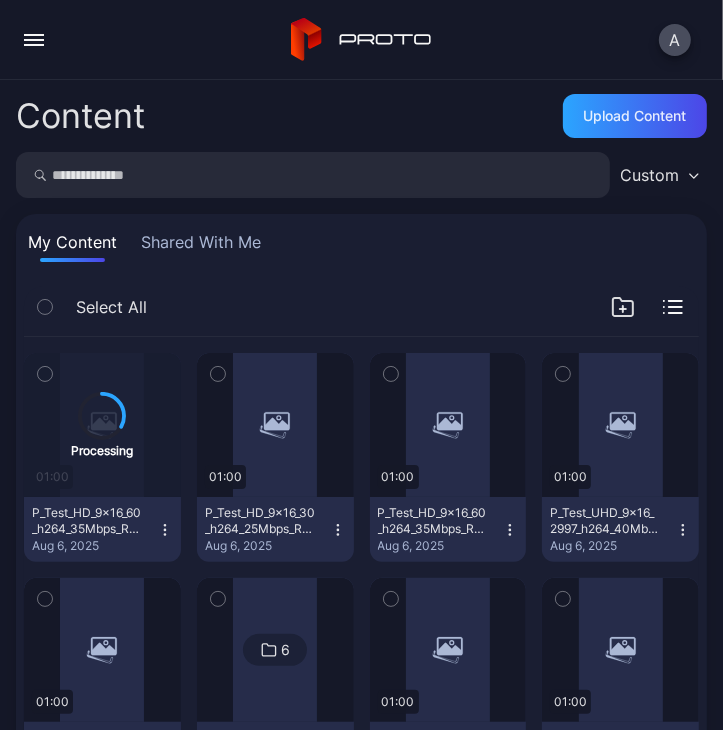 scroll, scrollTop: 100, scrollLeft: 0, axis: vertical 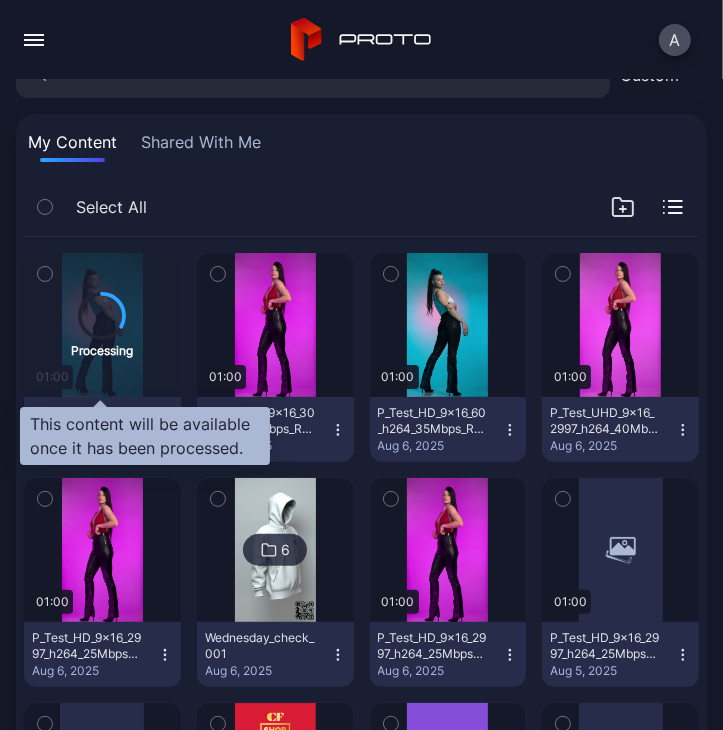 click 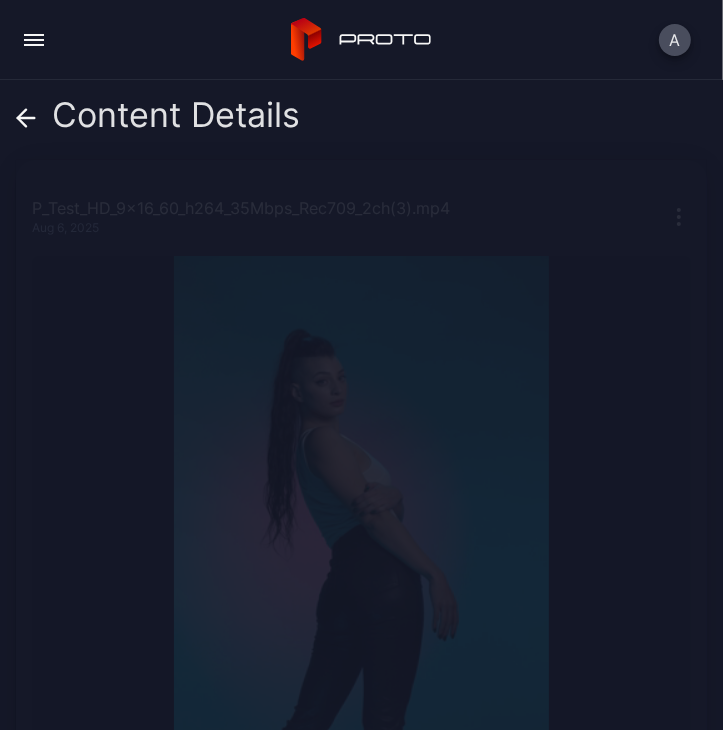 click 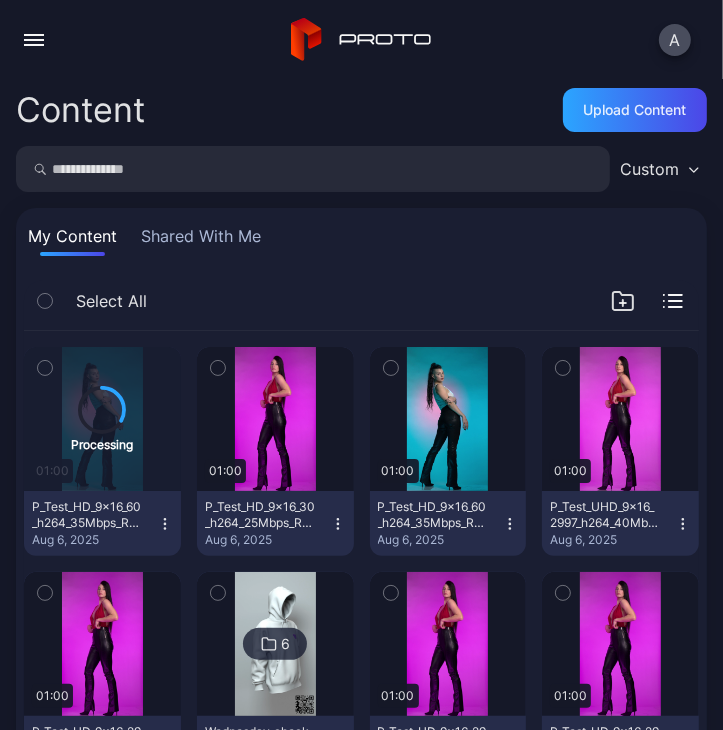 scroll, scrollTop: 0, scrollLeft: 0, axis: both 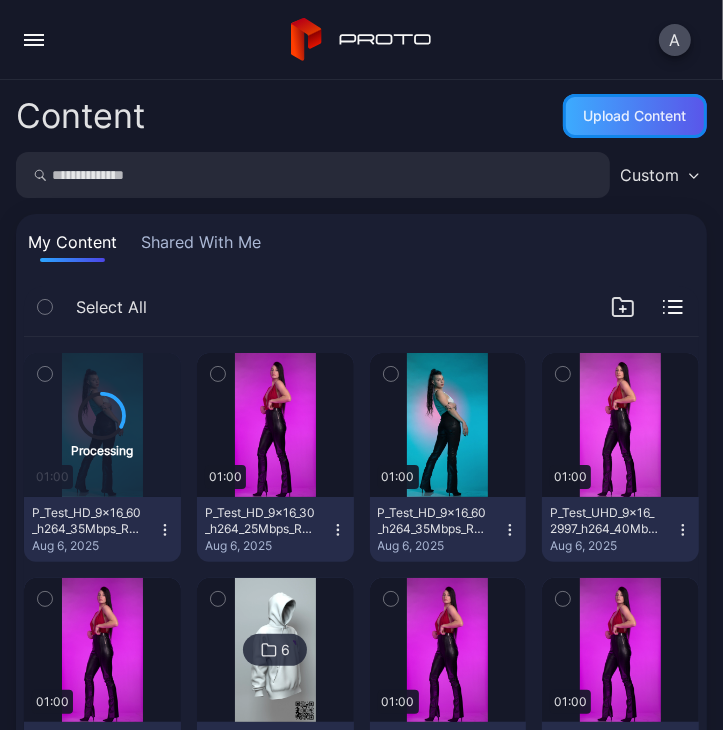 click on "Upload Content" at bounding box center [635, 116] 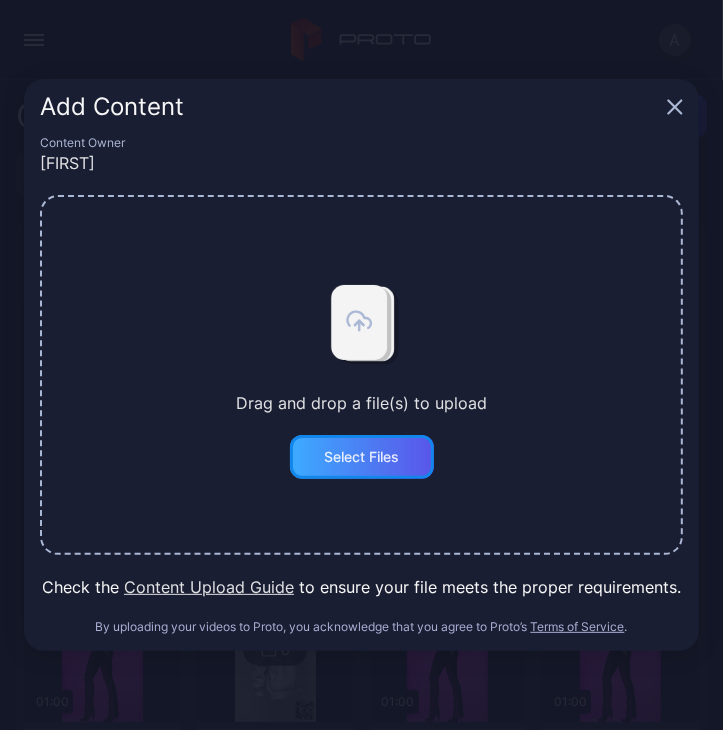 click on "Select Files" at bounding box center (361, 457) 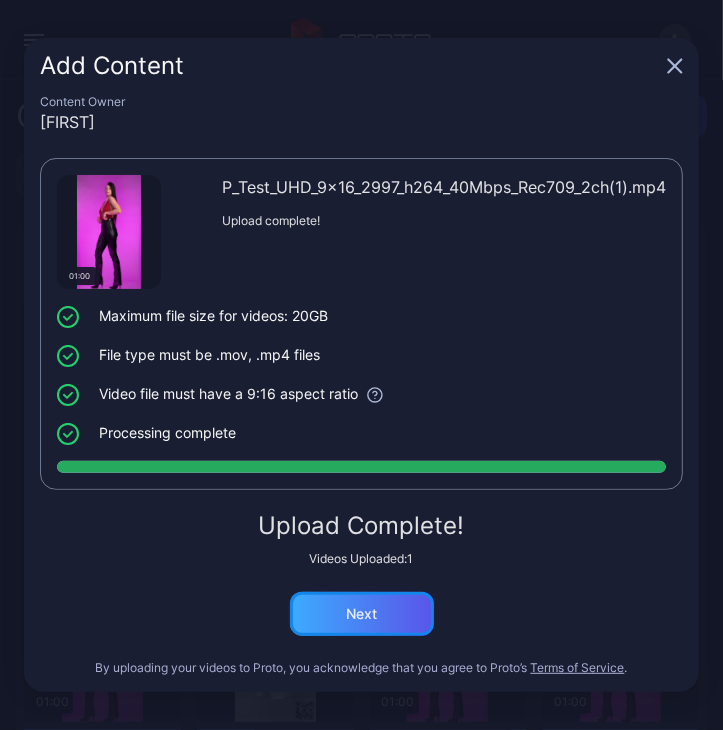 click on "Next" at bounding box center (362, 614) 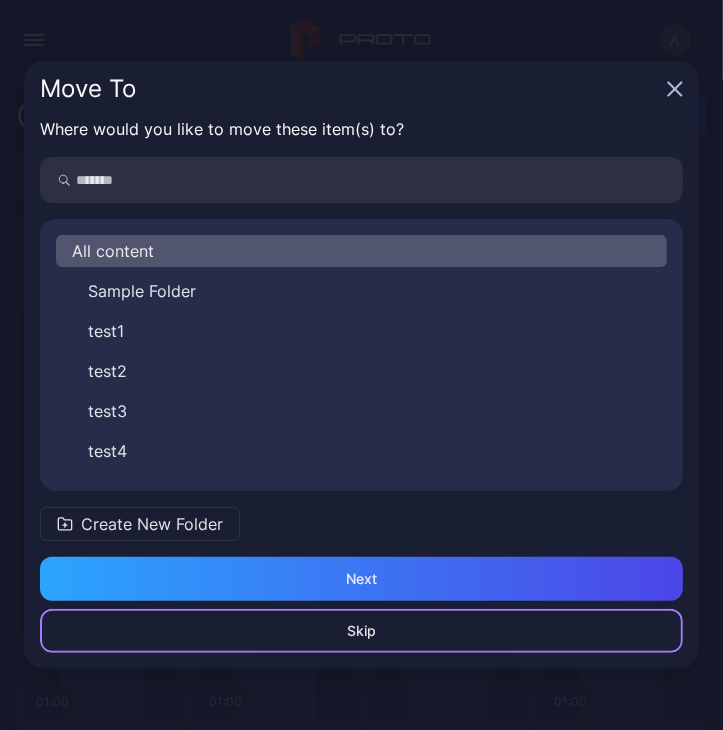 click on "Skip" at bounding box center [361, 631] 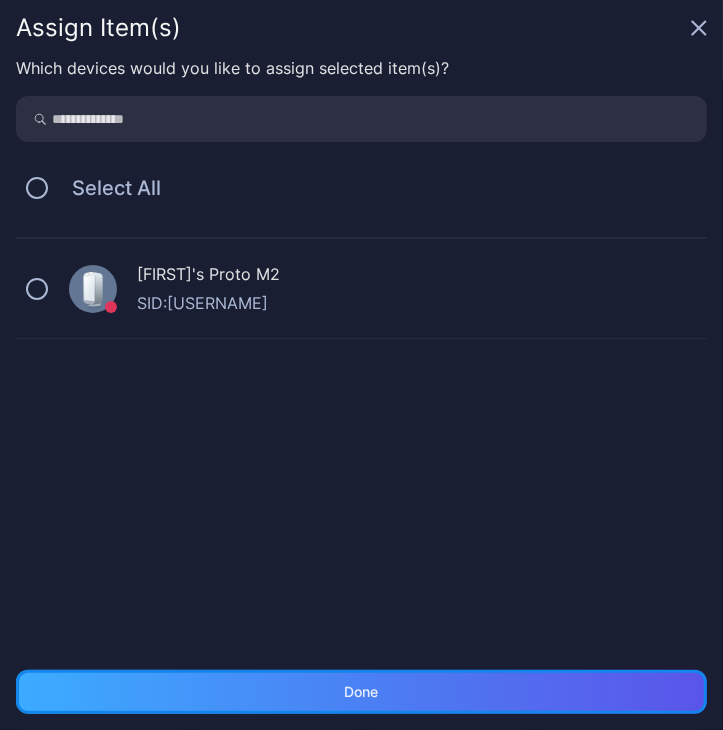 click on "Done" at bounding box center (361, 692) 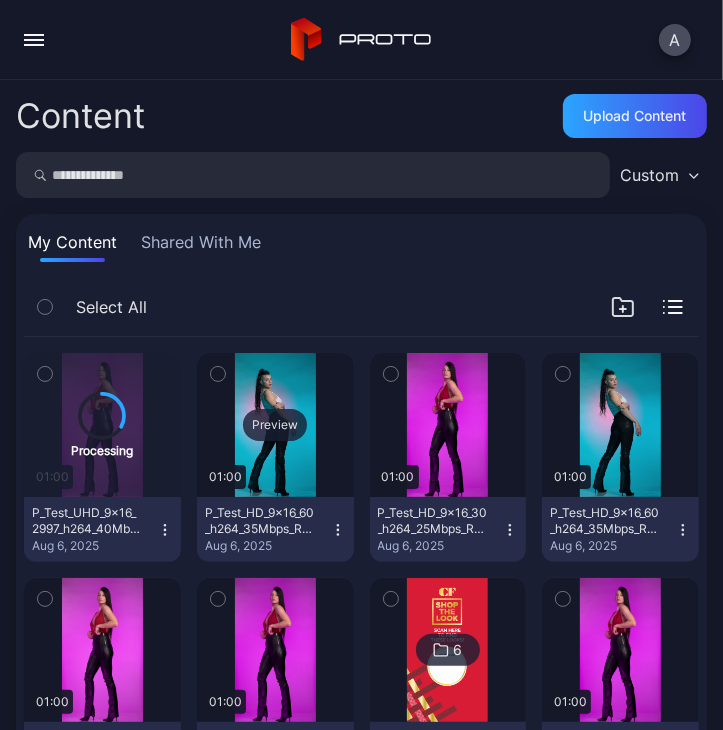 click on "Preview" at bounding box center [275, 425] 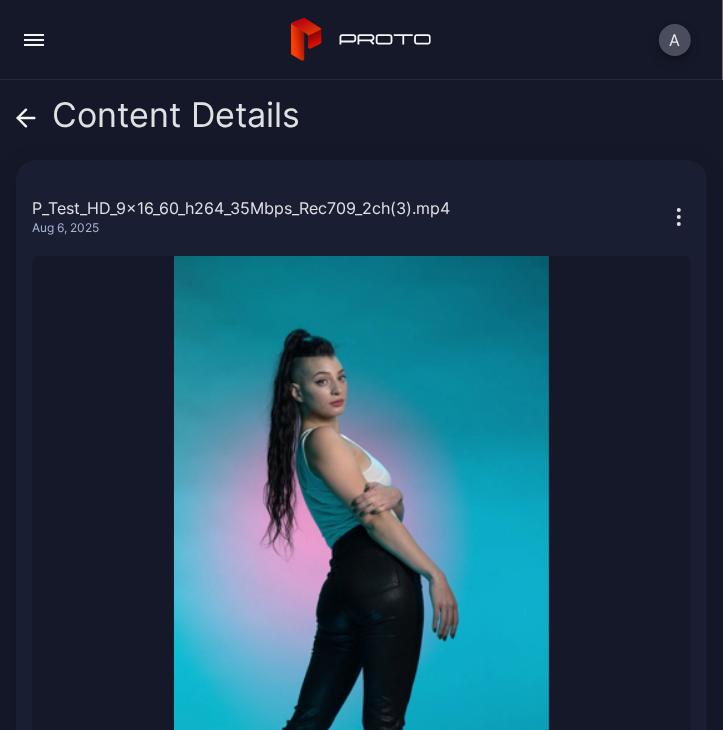 click 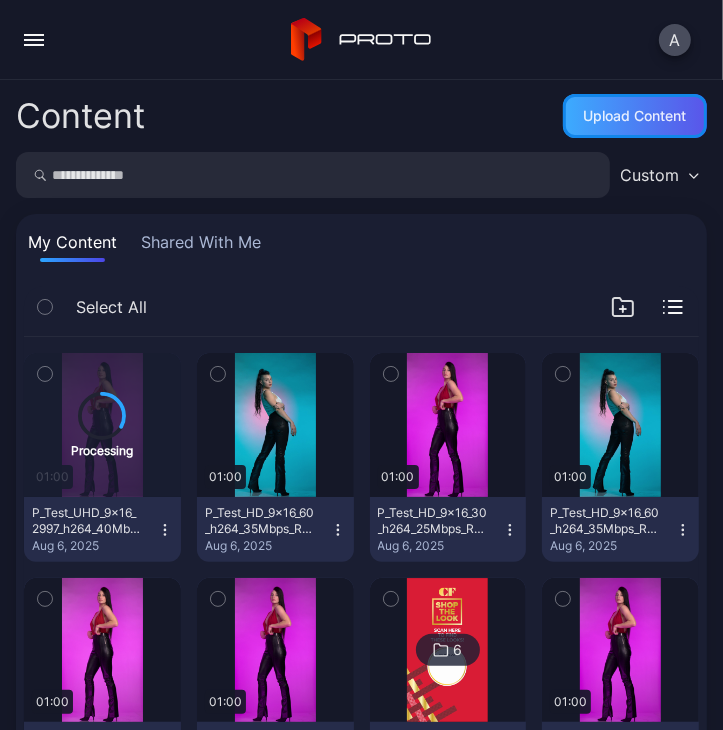 click on "Upload Content" at bounding box center [635, 116] 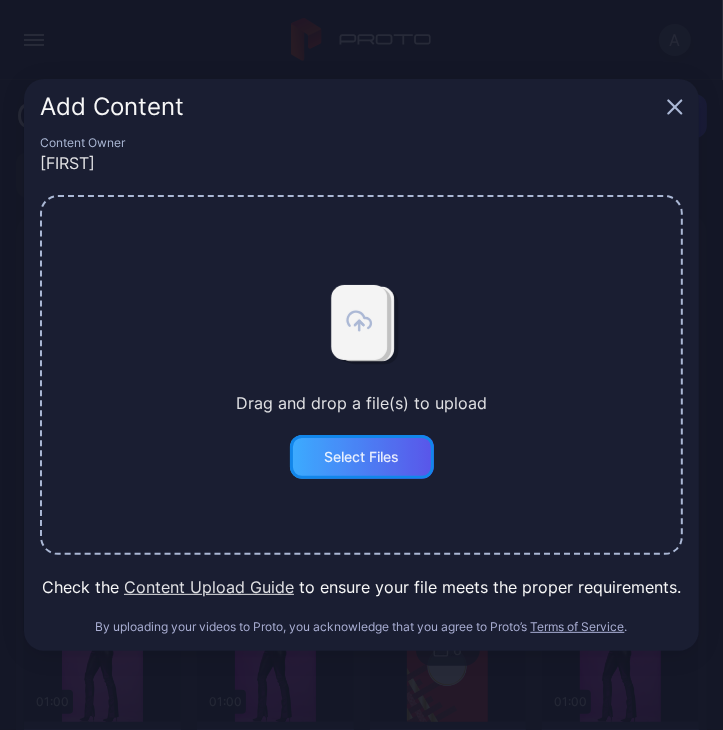 click on "Select Files" at bounding box center (362, 457) 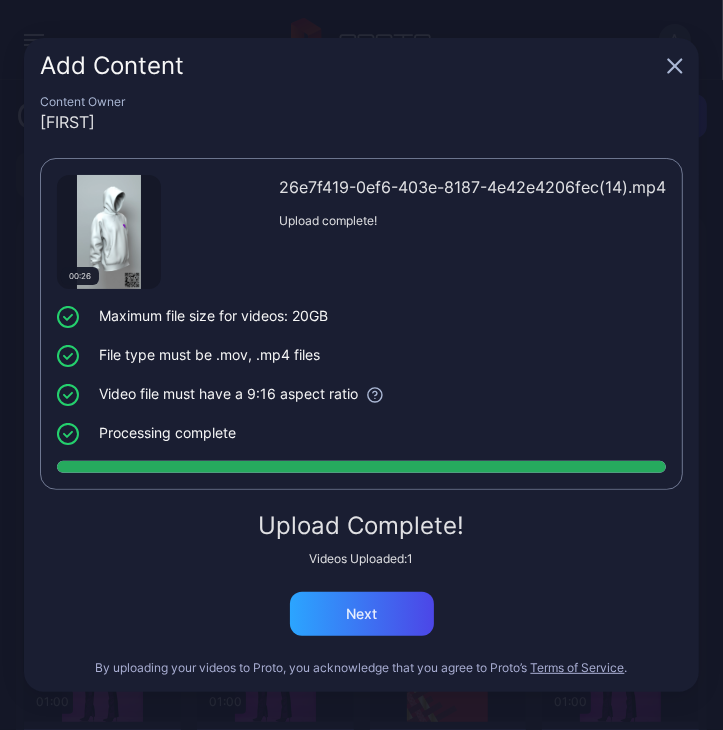 click on "Content Owner [FIRST] 00:26 26e7f419-0ef6-403e-8187-4e42e4206fec(14).mp4 Upload complete! Maximum file size for videos: 20GB File type must be .mov, .mp4 files Video file must have a 9:16 aspect ratio Processing complete Upload Complete! Videos Uploaded: 1 Next By uploading your videos to Proto, you acknowledge that you agree to Proto’s Terms of Service ." at bounding box center (361, 393) 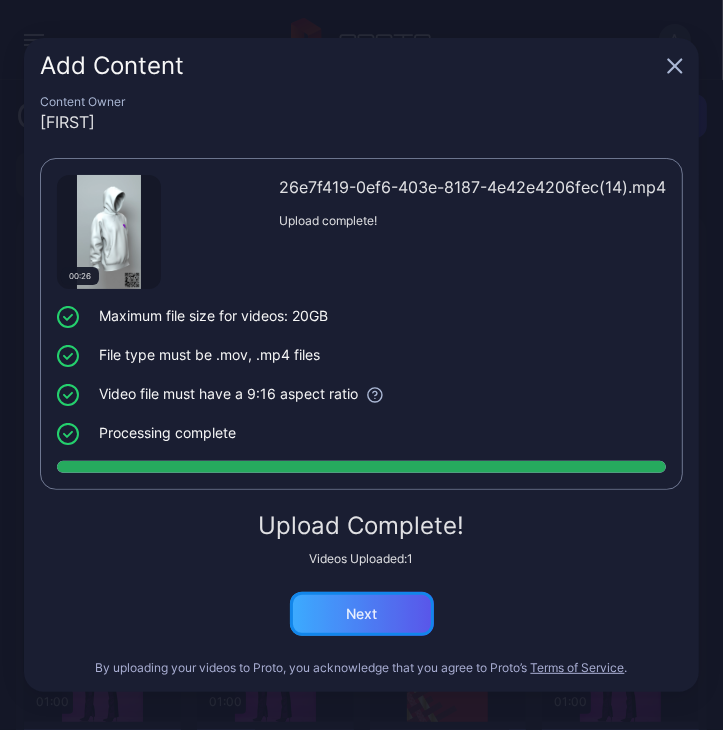 click on "Next" at bounding box center [361, 614] 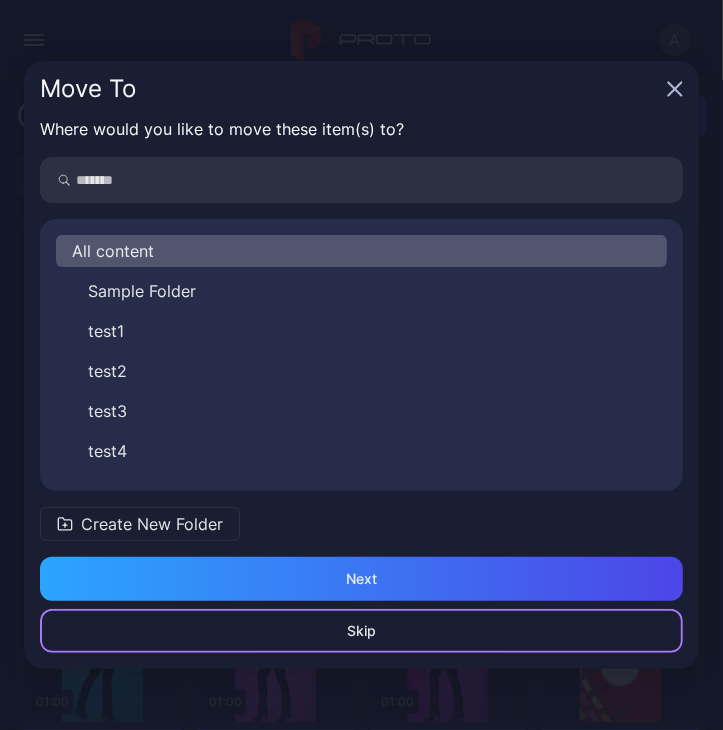 click on "Skip" at bounding box center (361, 631) 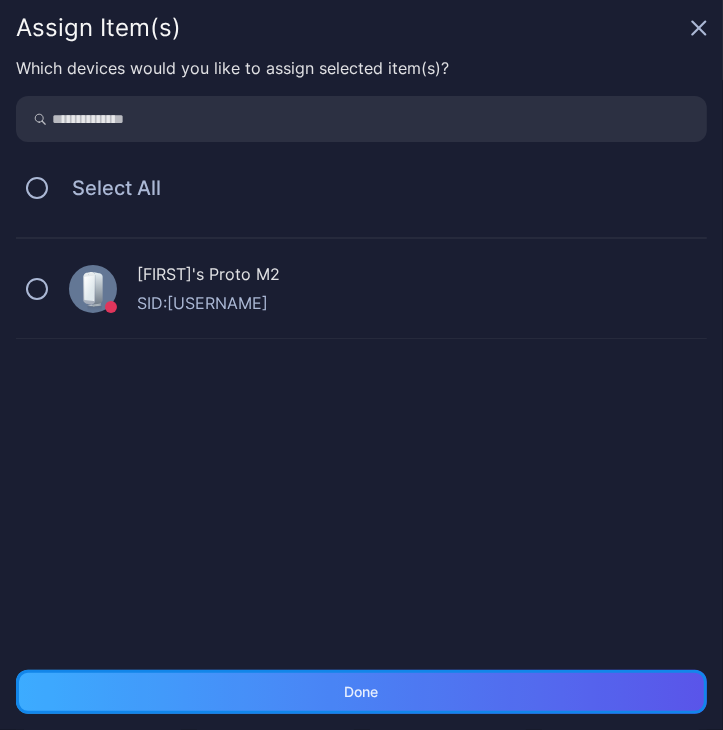 click on "Done" at bounding box center (361, 692) 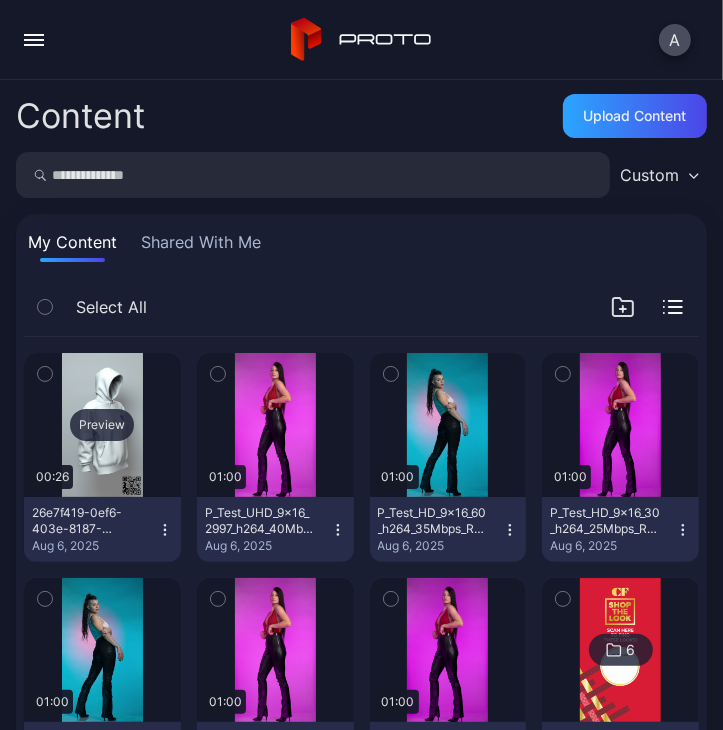 click on "Preview" at bounding box center (102, 425) 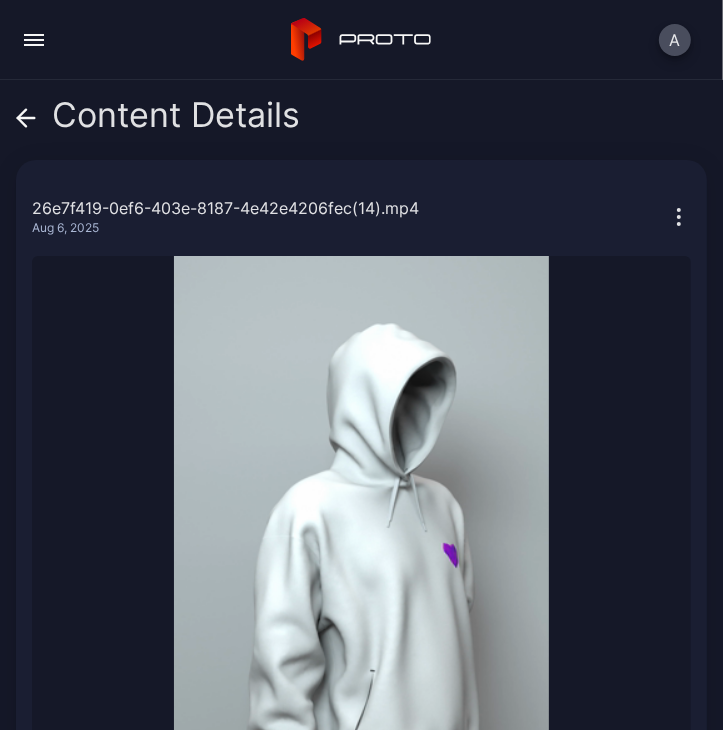 click 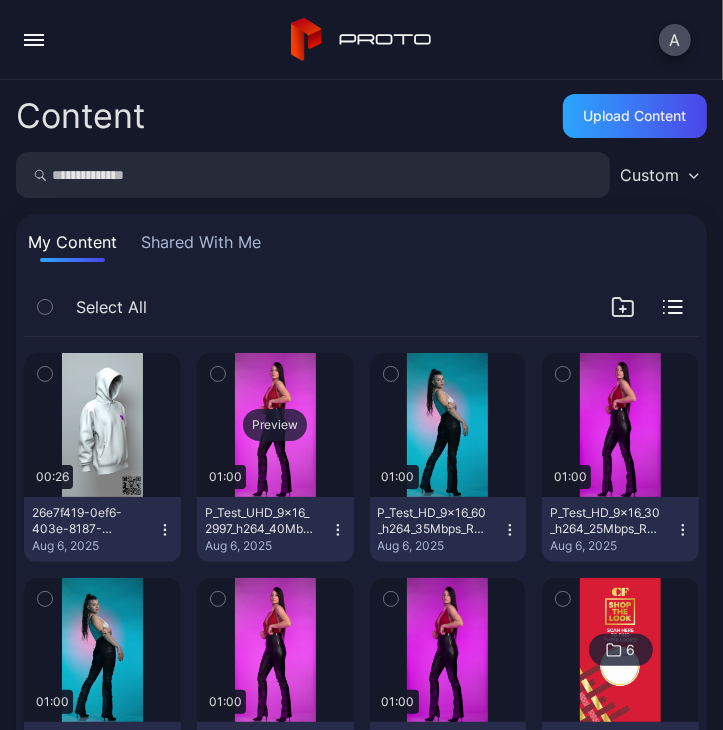 click on "Preview" at bounding box center [275, 425] 